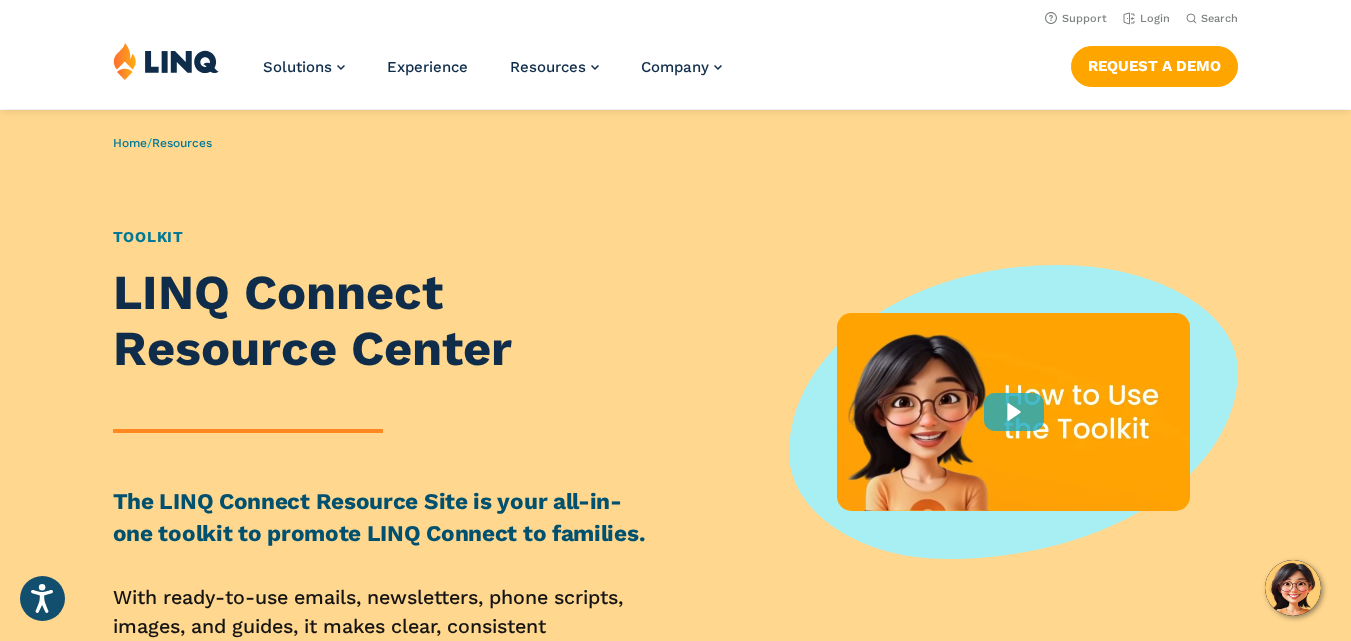 scroll, scrollTop: 0, scrollLeft: 0, axis: both 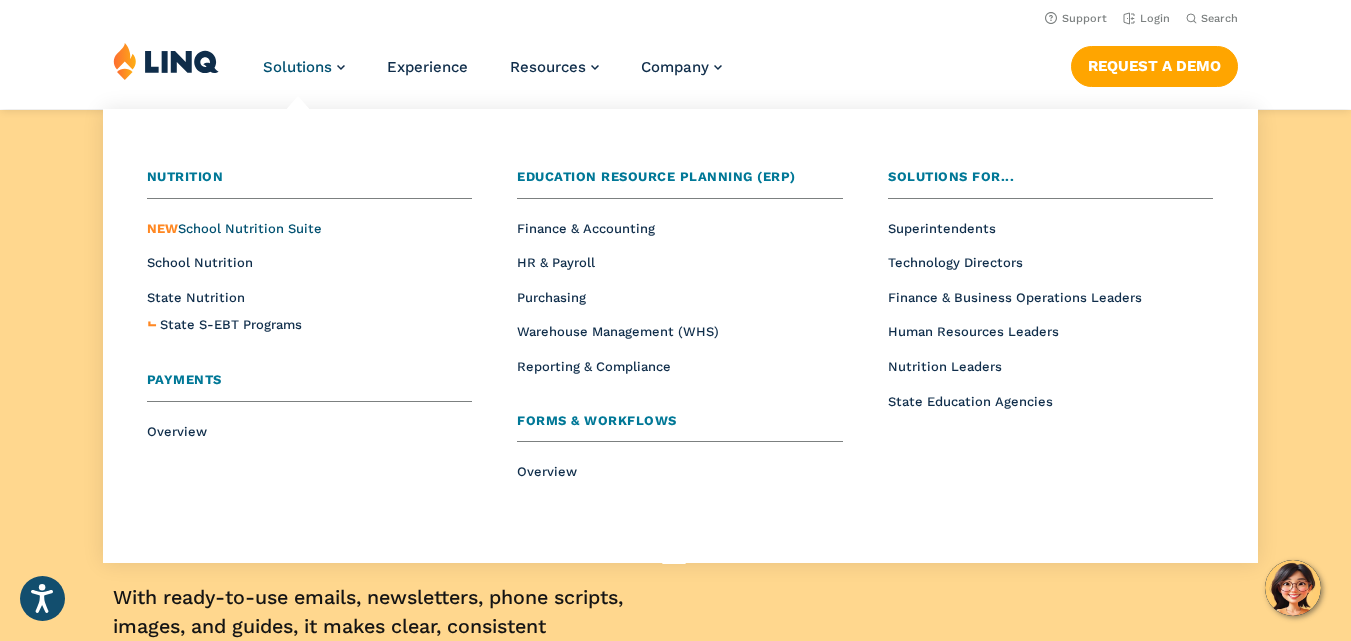 click on "NEW  School Nutrition Suite" at bounding box center (234, 228) 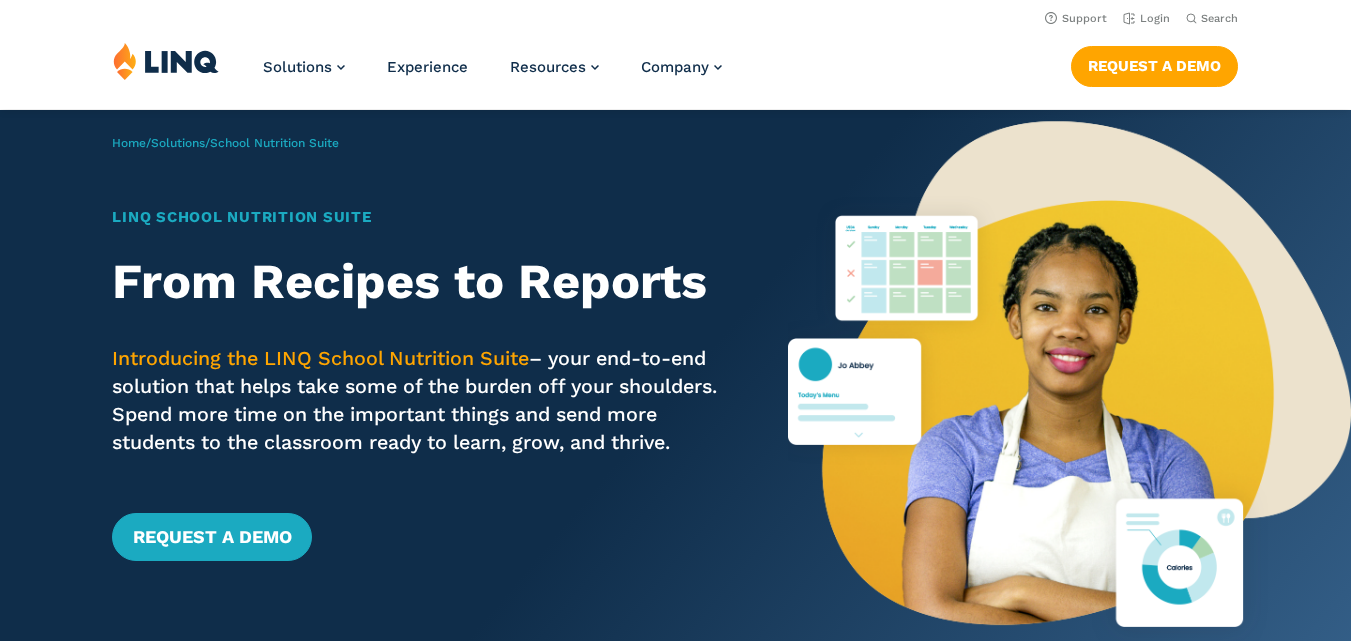 scroll, scrollTop: 0, scrollLeft: 0, axis: both 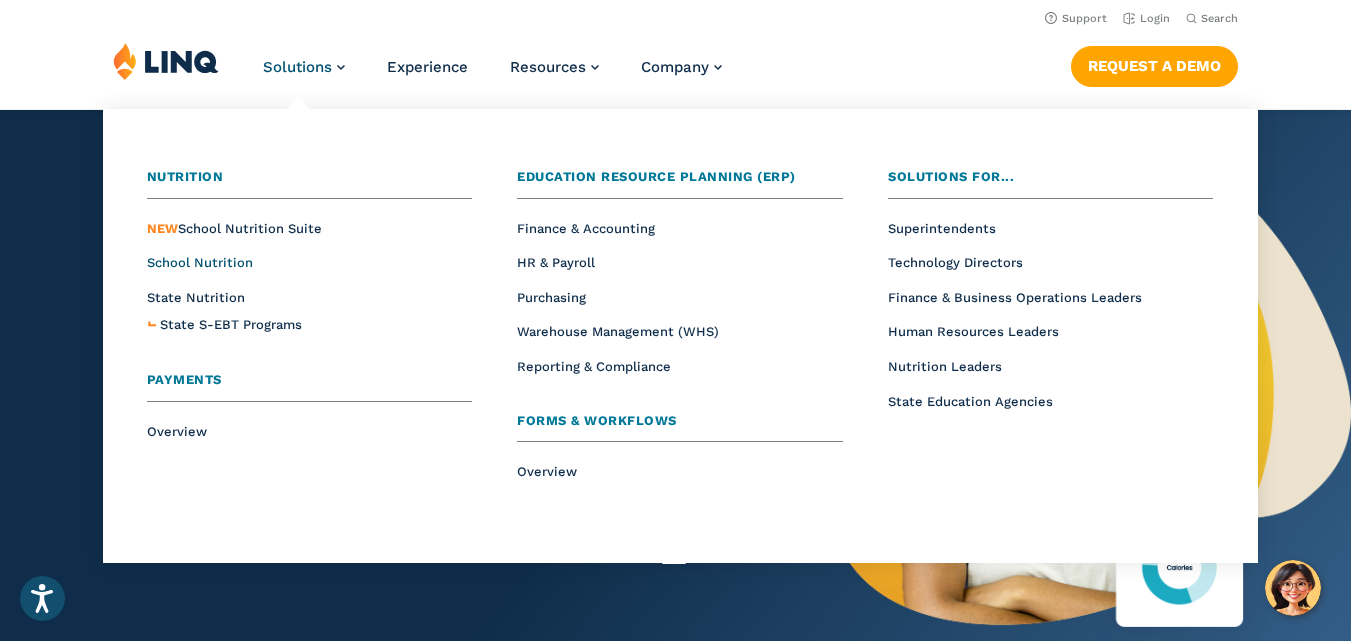 click on "School Nutrition" at bounding box center [200, 262] 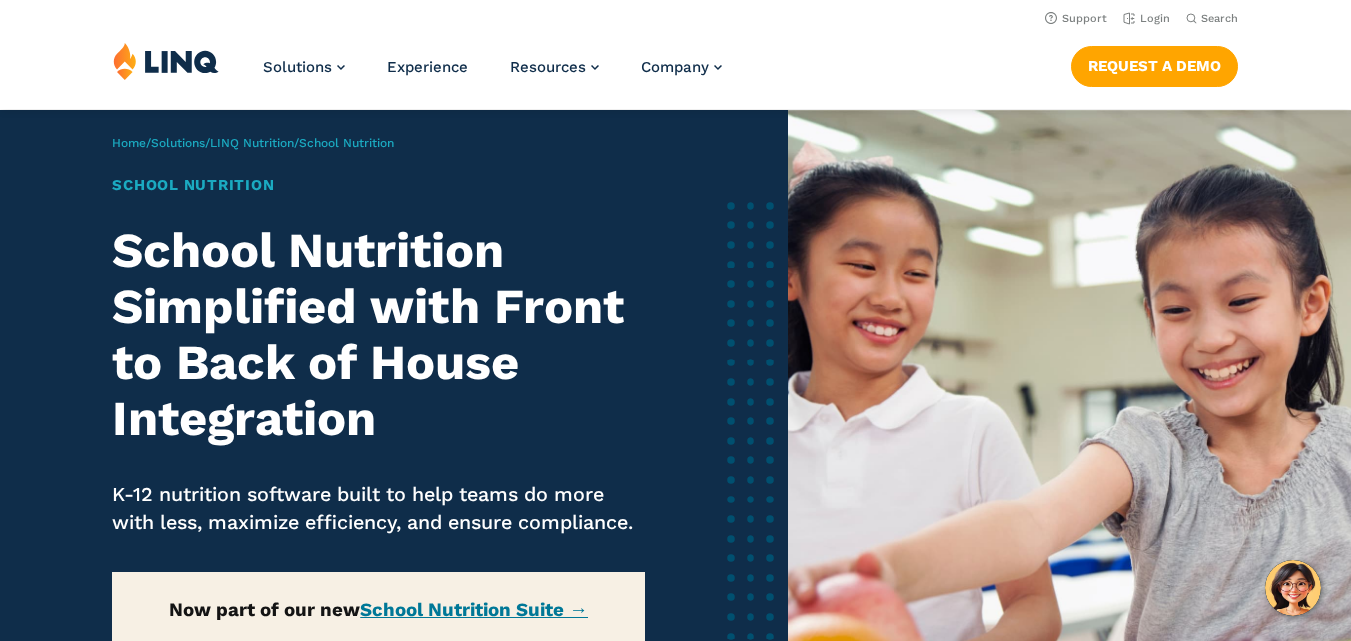 scroll, scrollTop: 0, scrollLeft: 0, axis: both 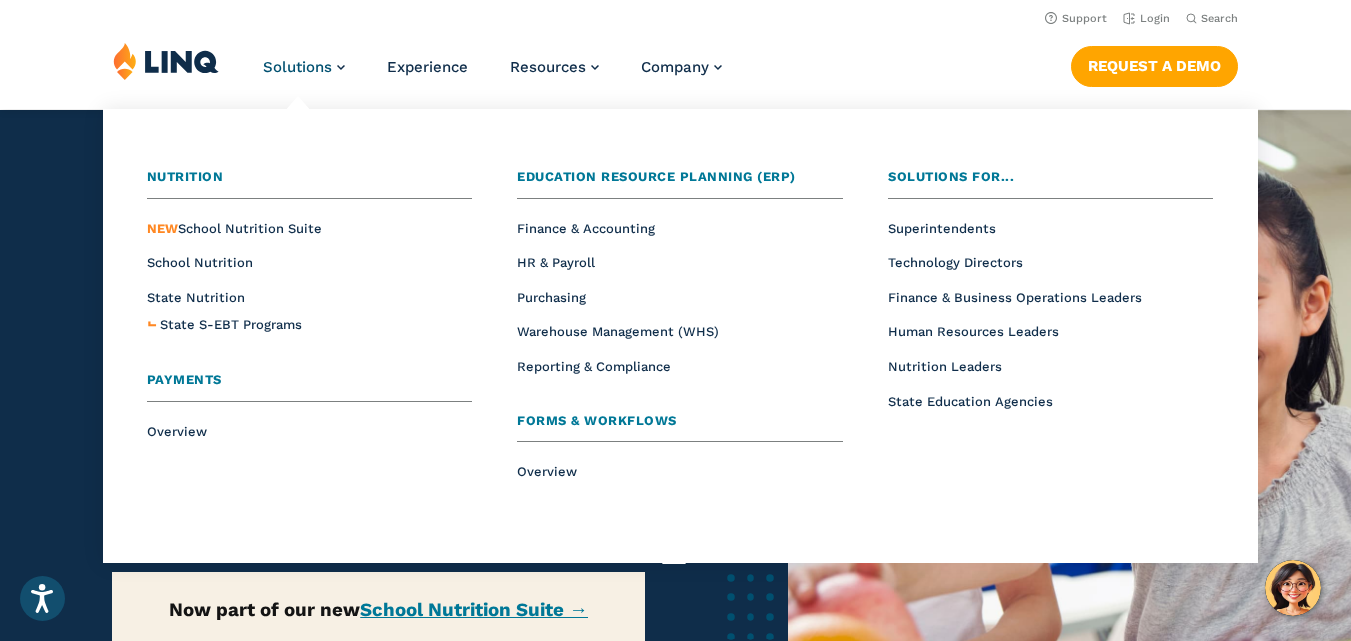 click on "Payments" at bounding box center [184, 379] 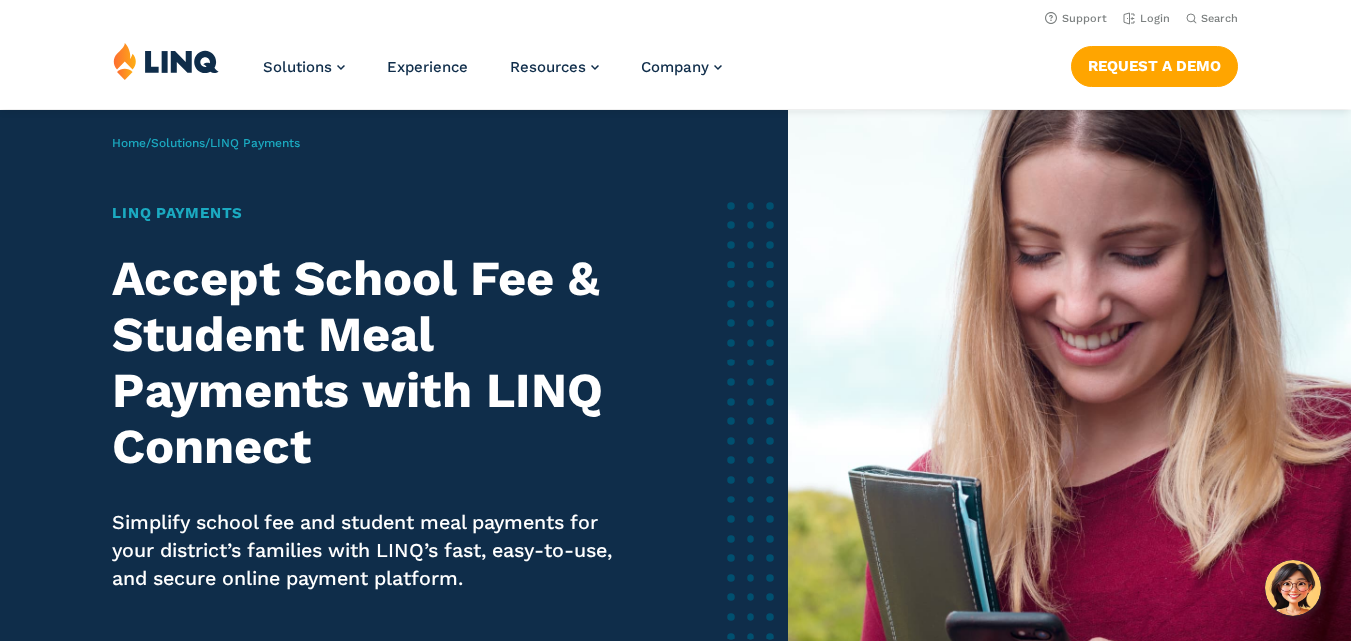 scroll, scrollTop: 0, scrollLeft: 0, axis: both 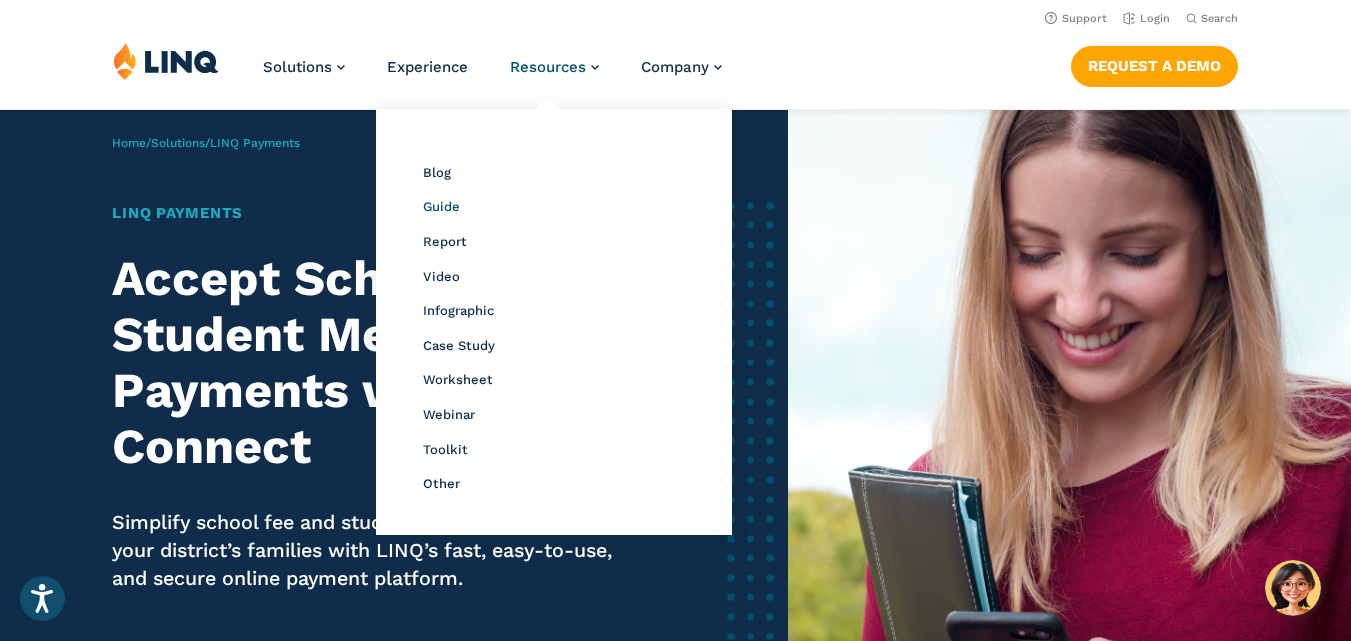 click on "Guide" at bounding box center [441, 206] 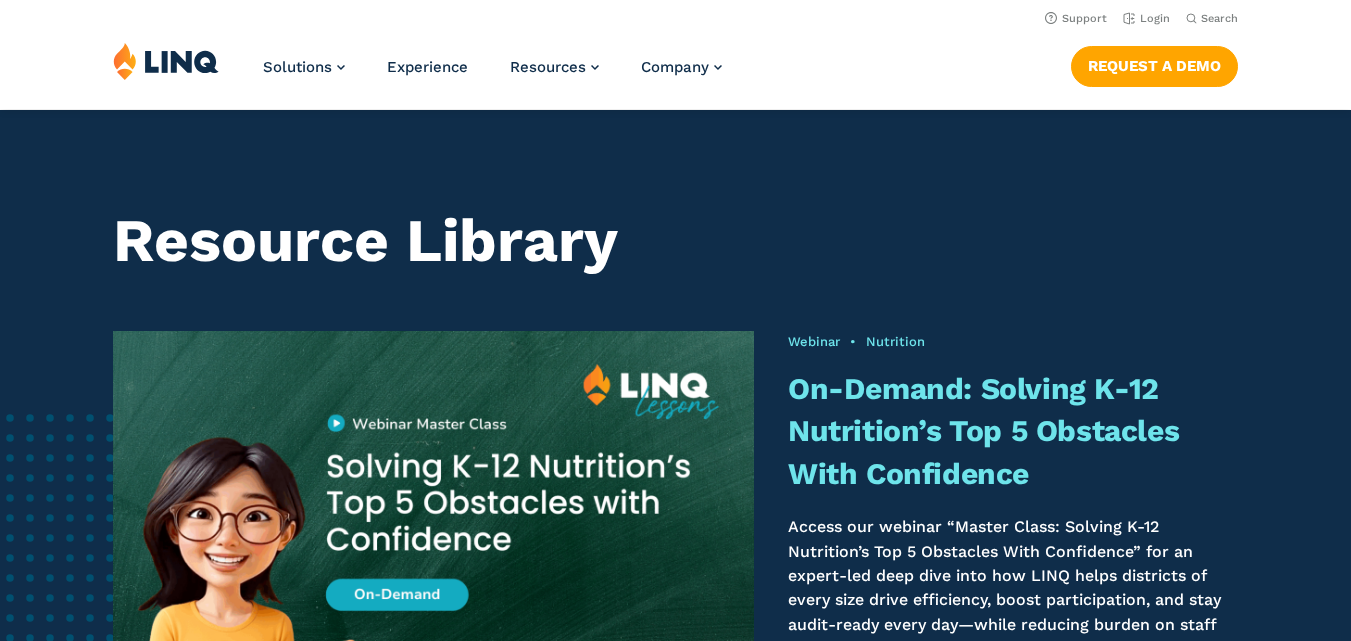 scroll, scrollTop: 1353, scrollLeft: 0, axis: vertical 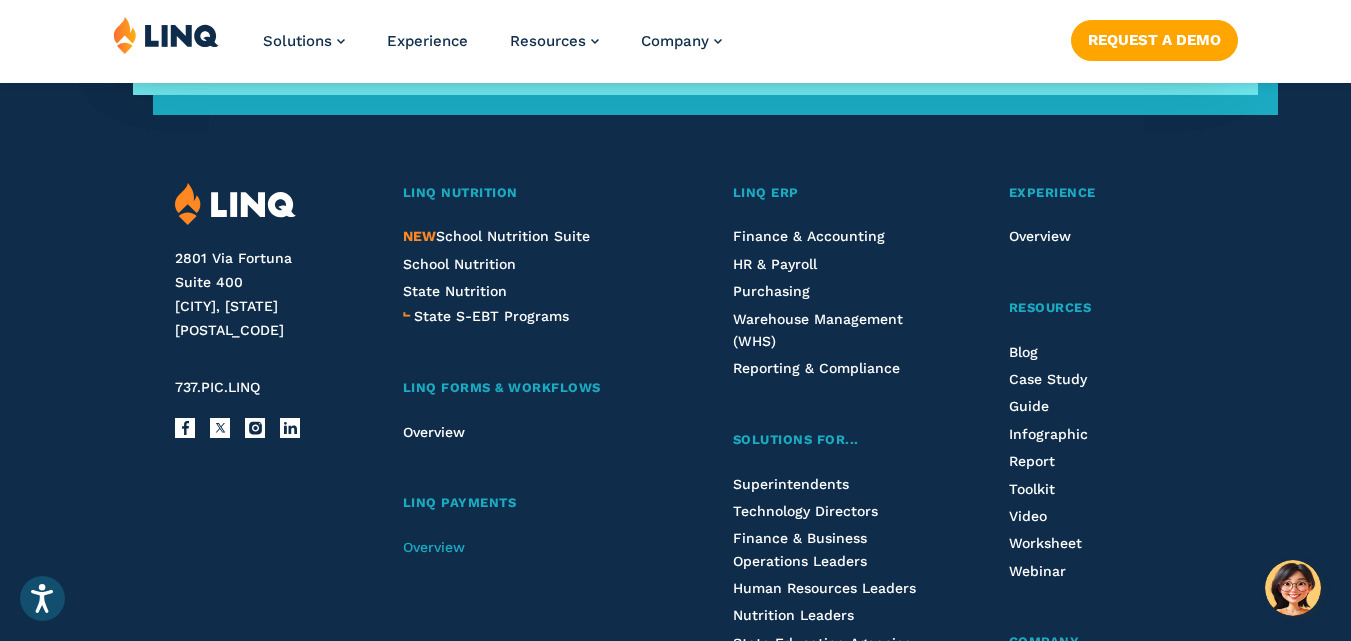 click on "Overview" at bounding box center [434, 547] 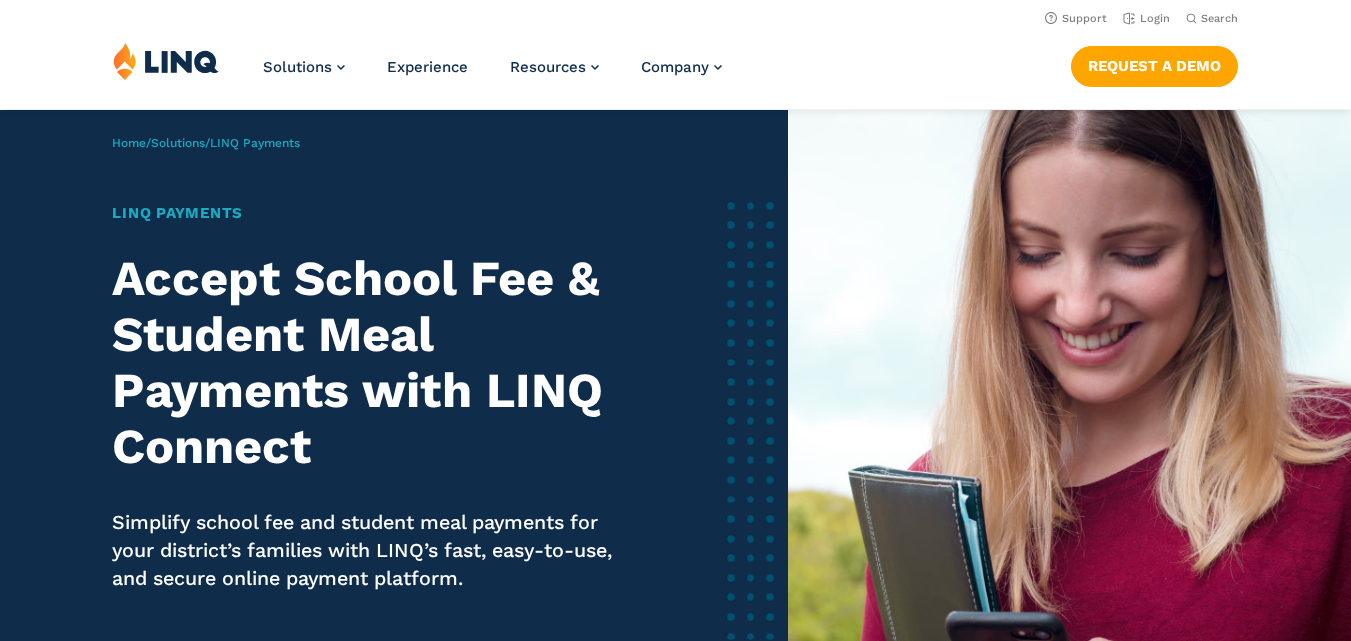 scroll, scrollTop: 0, scrollLeft: 0, axis: both 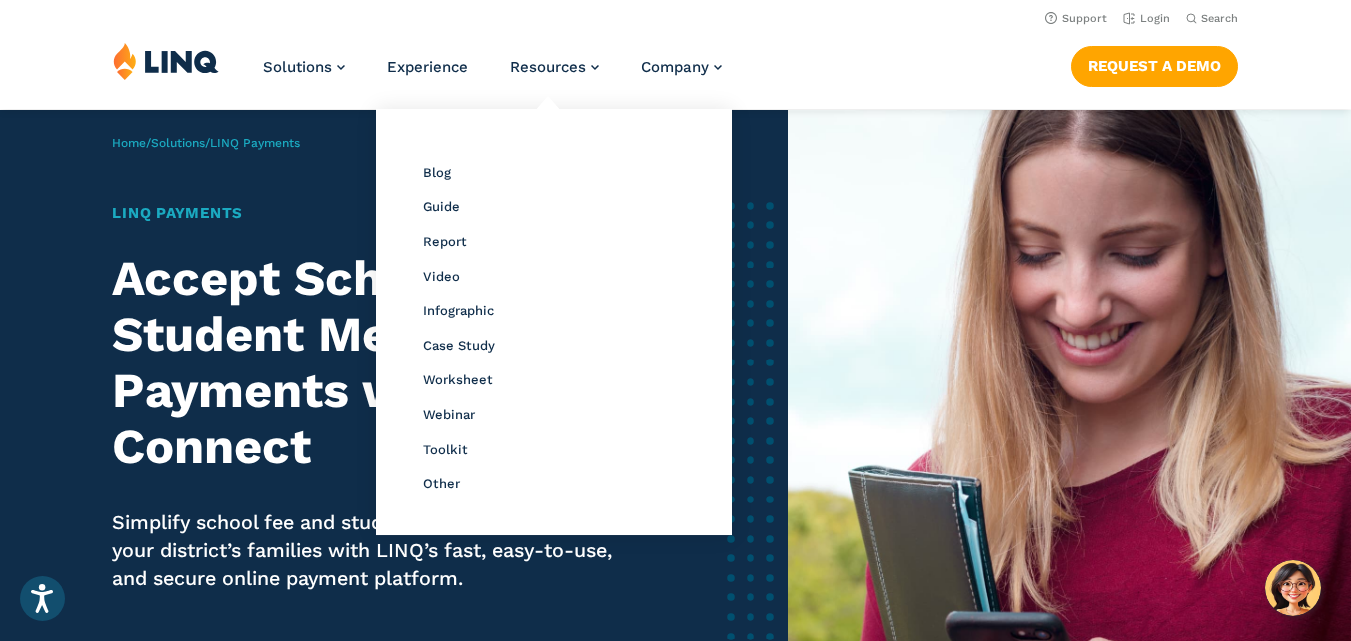 click on "Resources Resource Library
Blog
Guide
Report
Video
Infographic
Case Study
Worksheet
Webinar
Toolkit
Other" at bounding box center (554, 75) 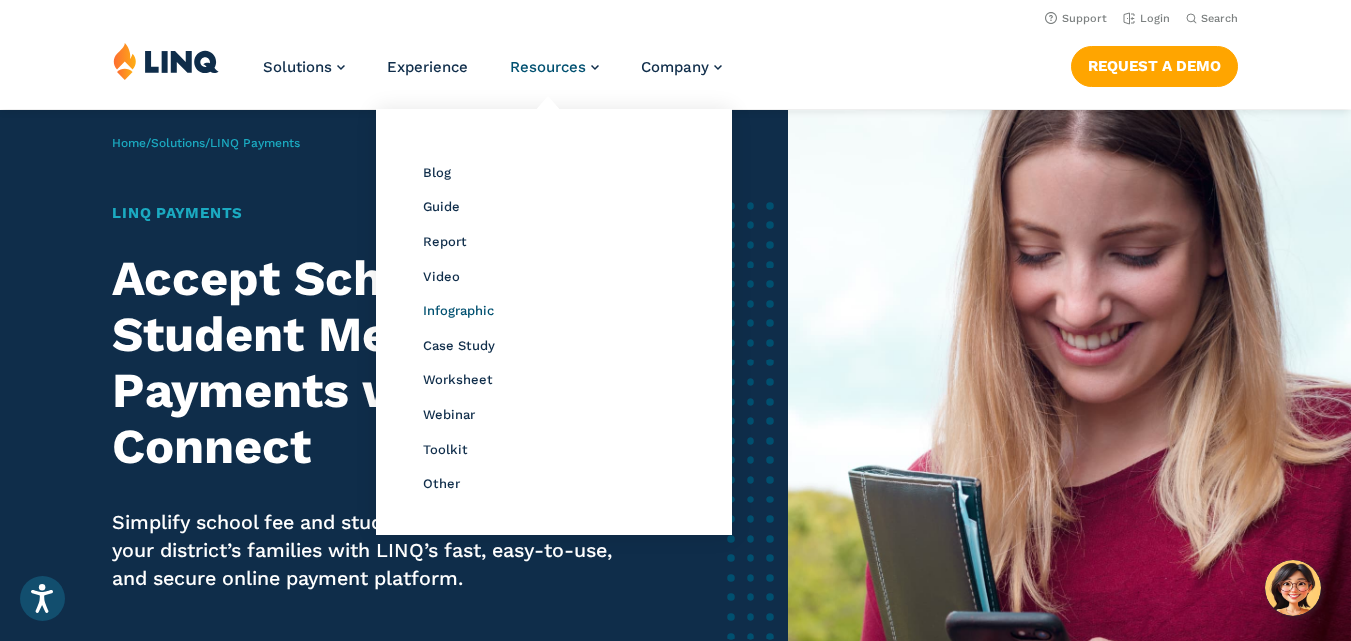click on "Infographic" at bounding box center [458, 310] 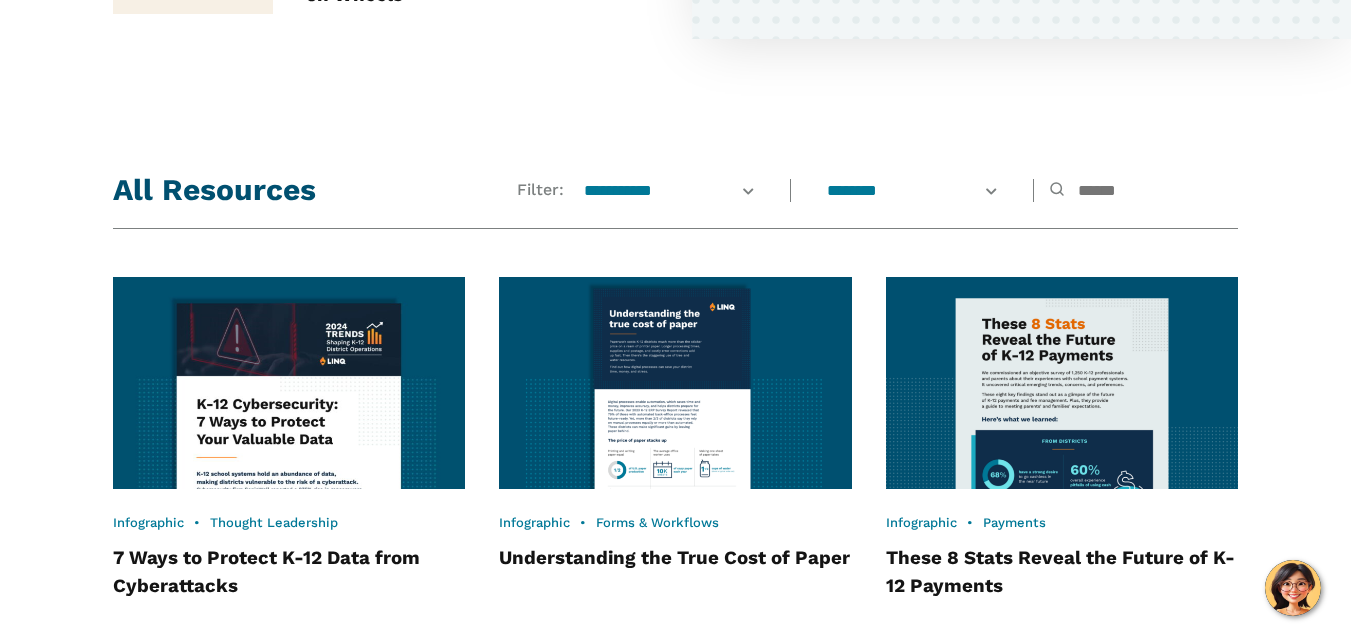scroll, scrollTop: 1353, scrollLeft: 0, axis: vertical 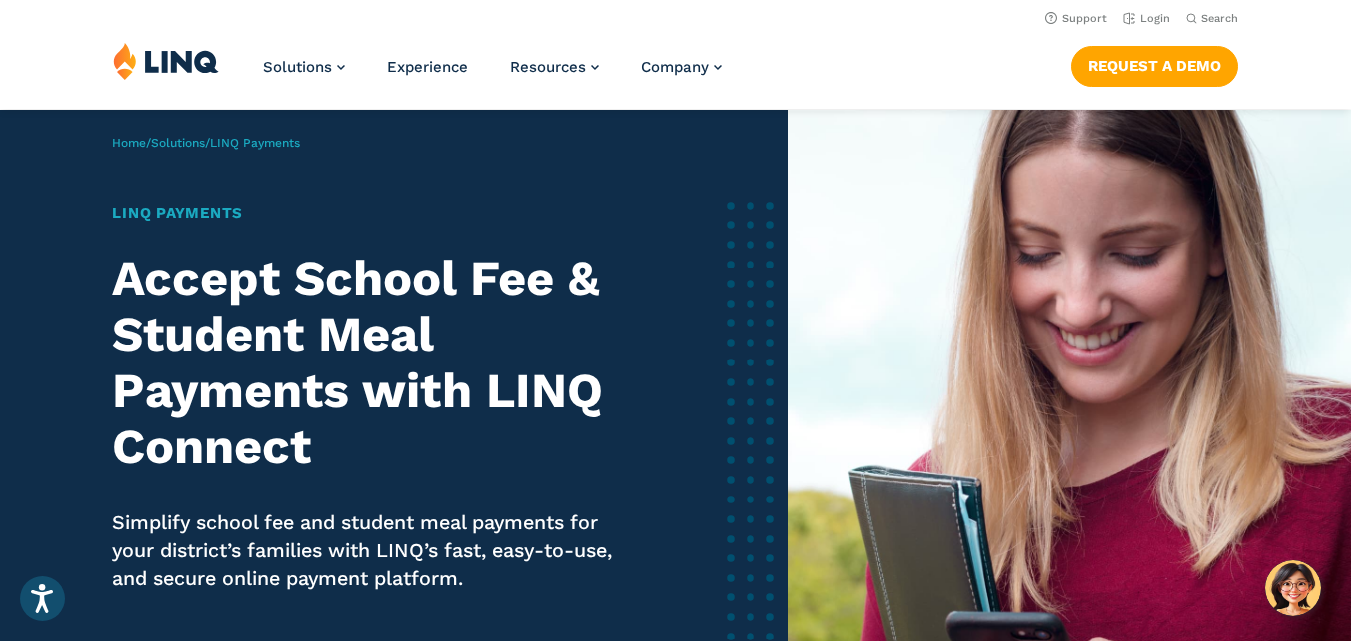 click at bounding box center [1069, 433] 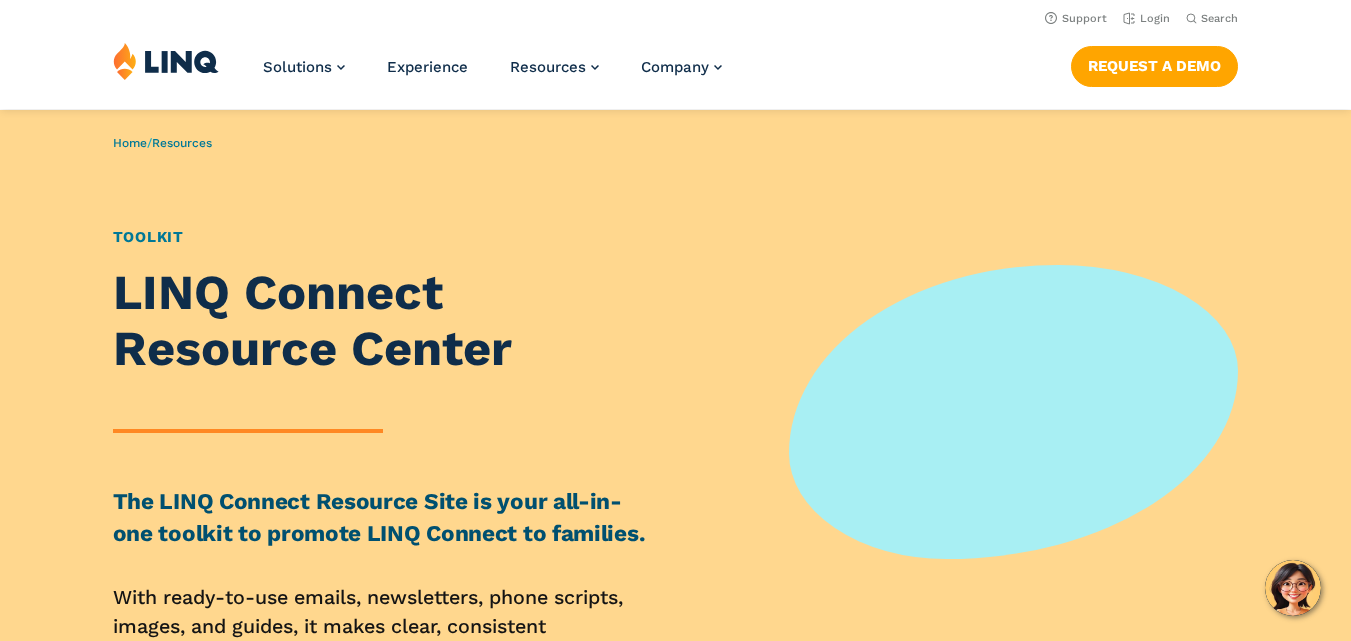 scroll, scrollTop: 0, scrollLeft: 0, axis: both 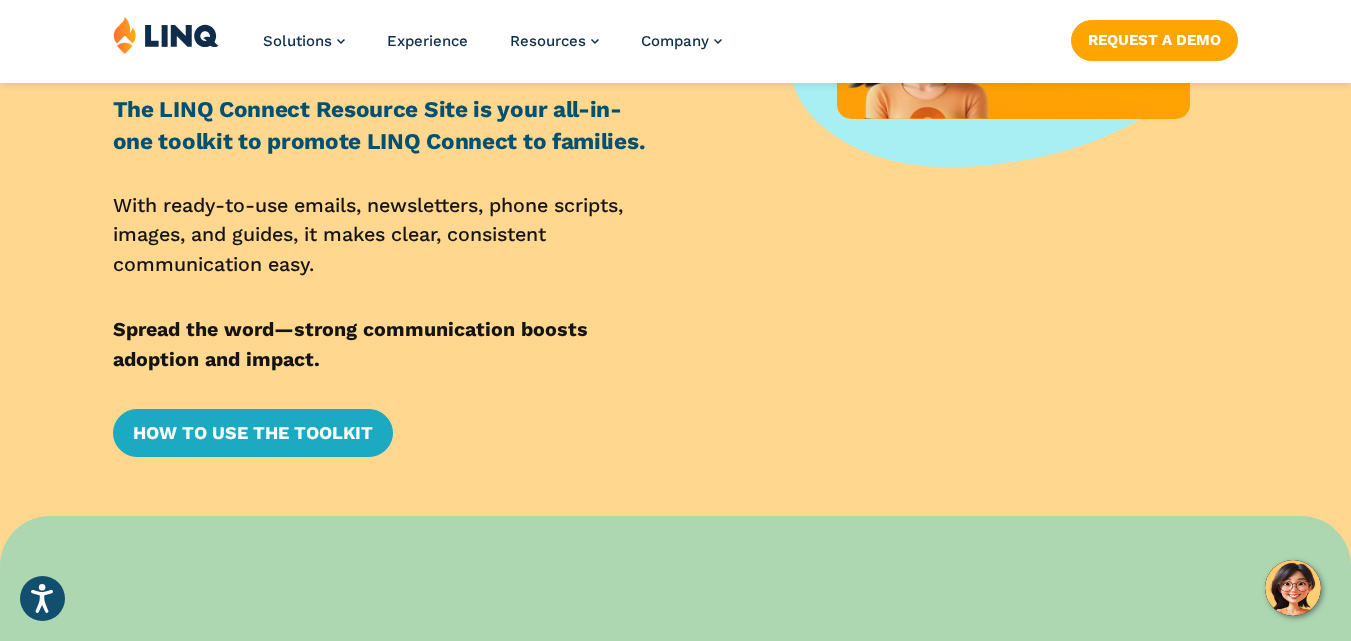 drag, startPoint x: 1365, startPoint y: 74, endPoint x: 1365, endPoint y: 128, distance: 54 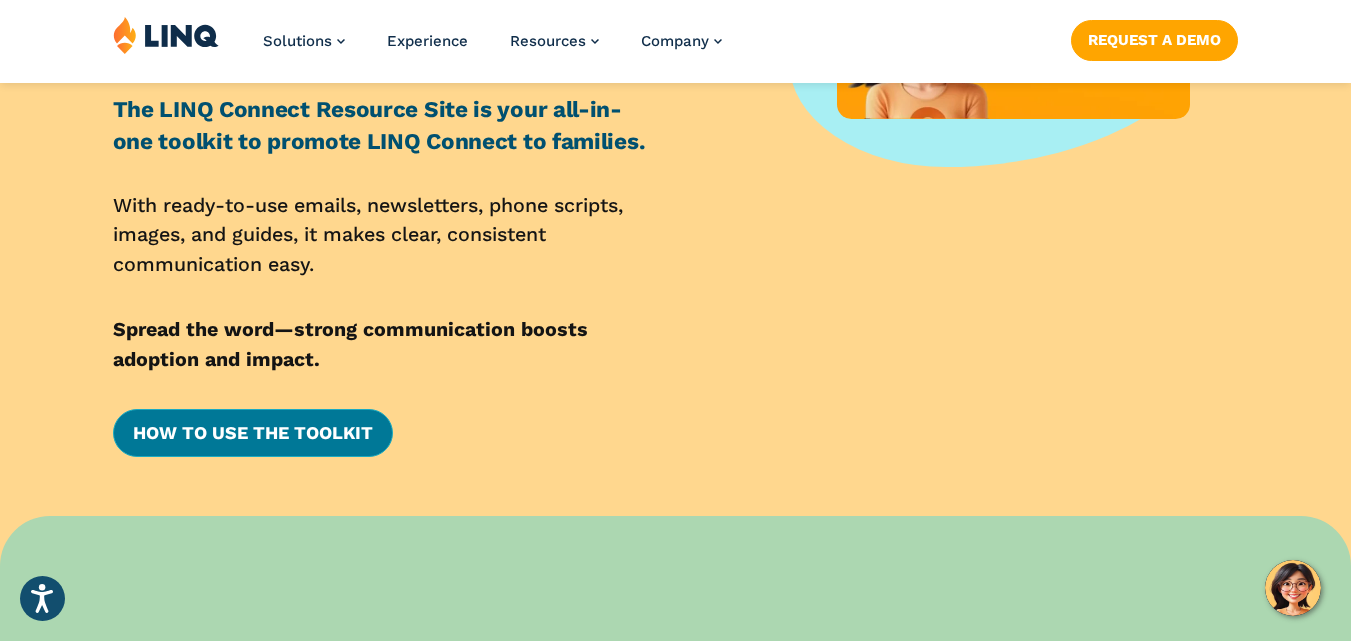 click on "How to Use the Toolkit" at bounding box center (253, 433) 